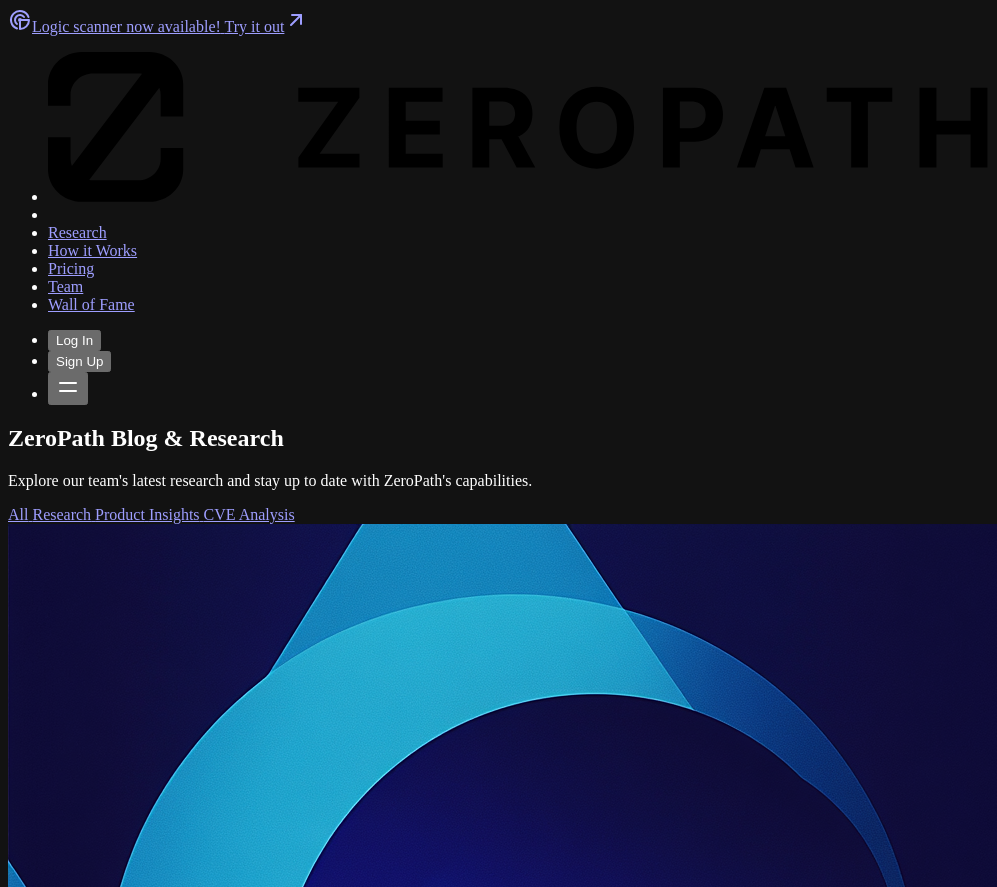 scroll, scrollTop: 300, scrollLeft: 0, axis: vertical 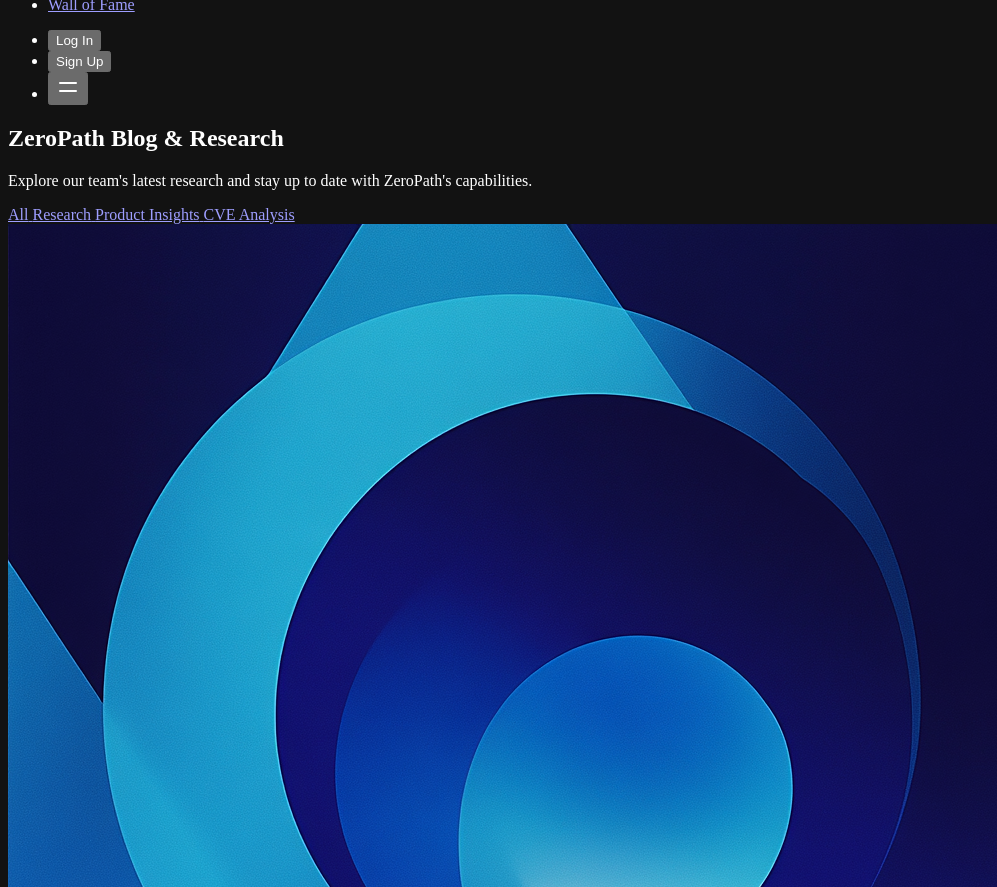 click on "A race condition in Mbed TLS versions ≤3.6.3 could expose AES keys and enable GCM forgeries through cache-timing attacks." at bounding box center [498, 1327] 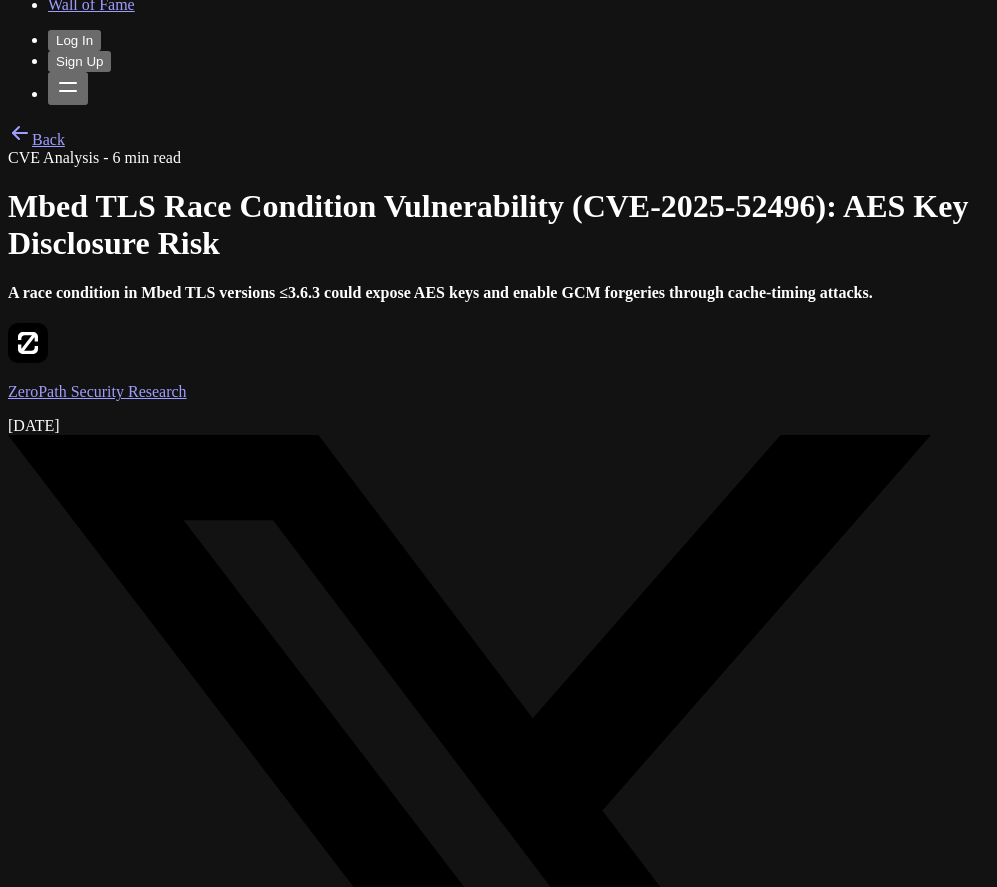 scroll, scrollTop: 0, scrollLeft: 0, axis: both 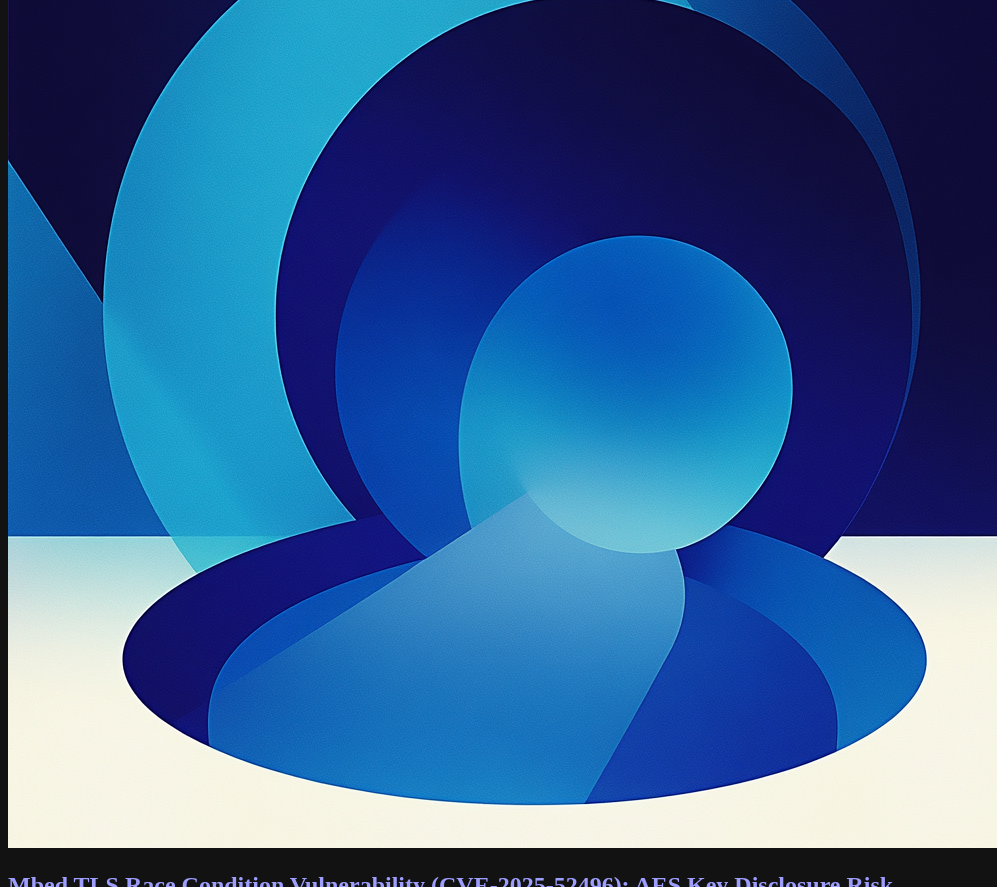 click at bounding box center (520, 1594) 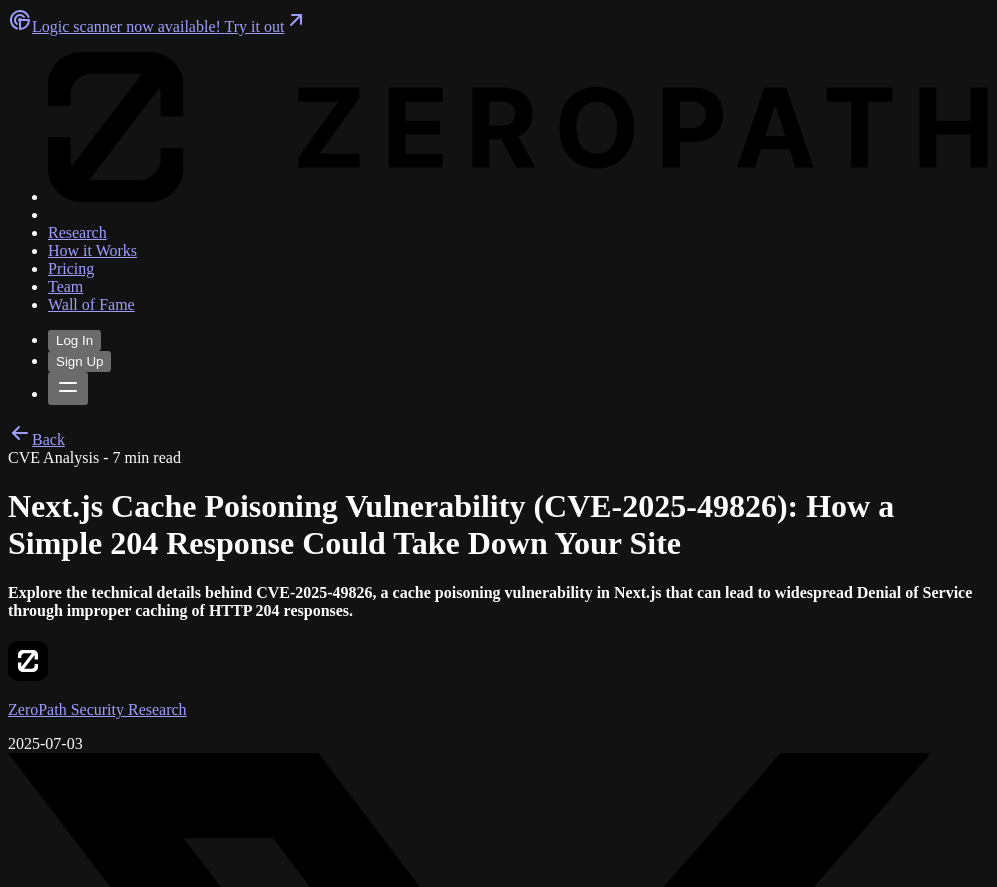 scroll, scrollTop: 300, scrollLeft: 0, axis: vertical 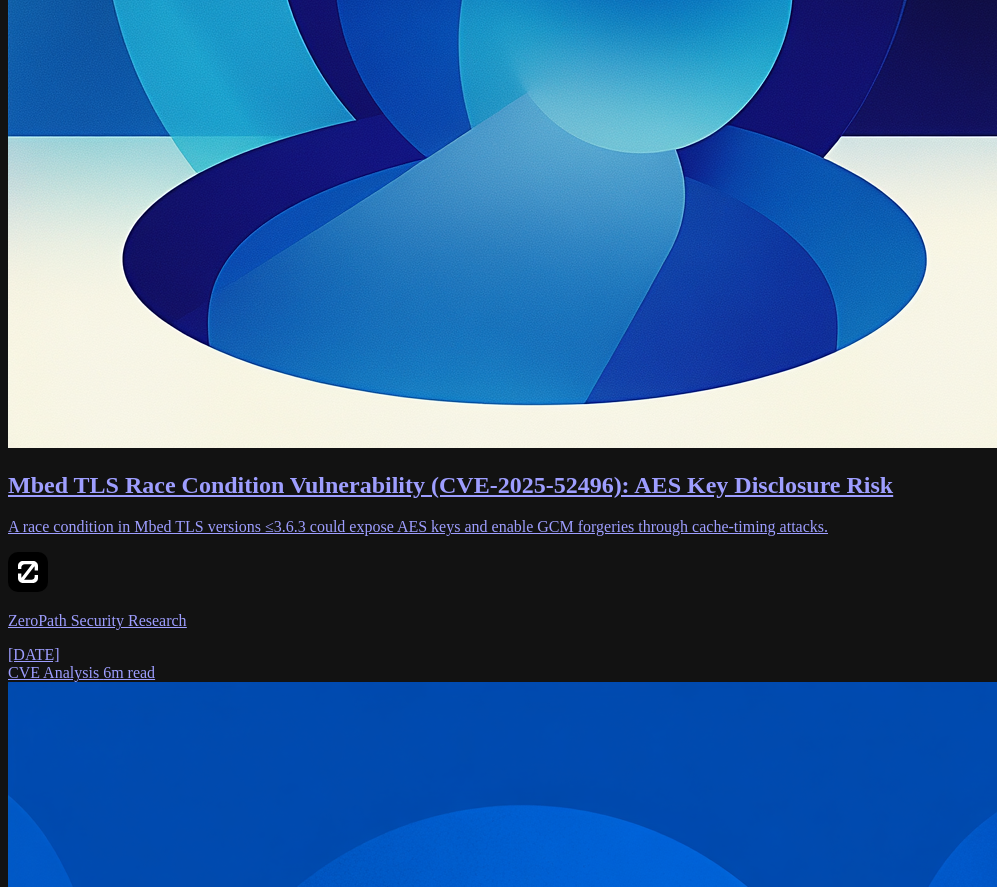 click at bounding box center (520, 2498) 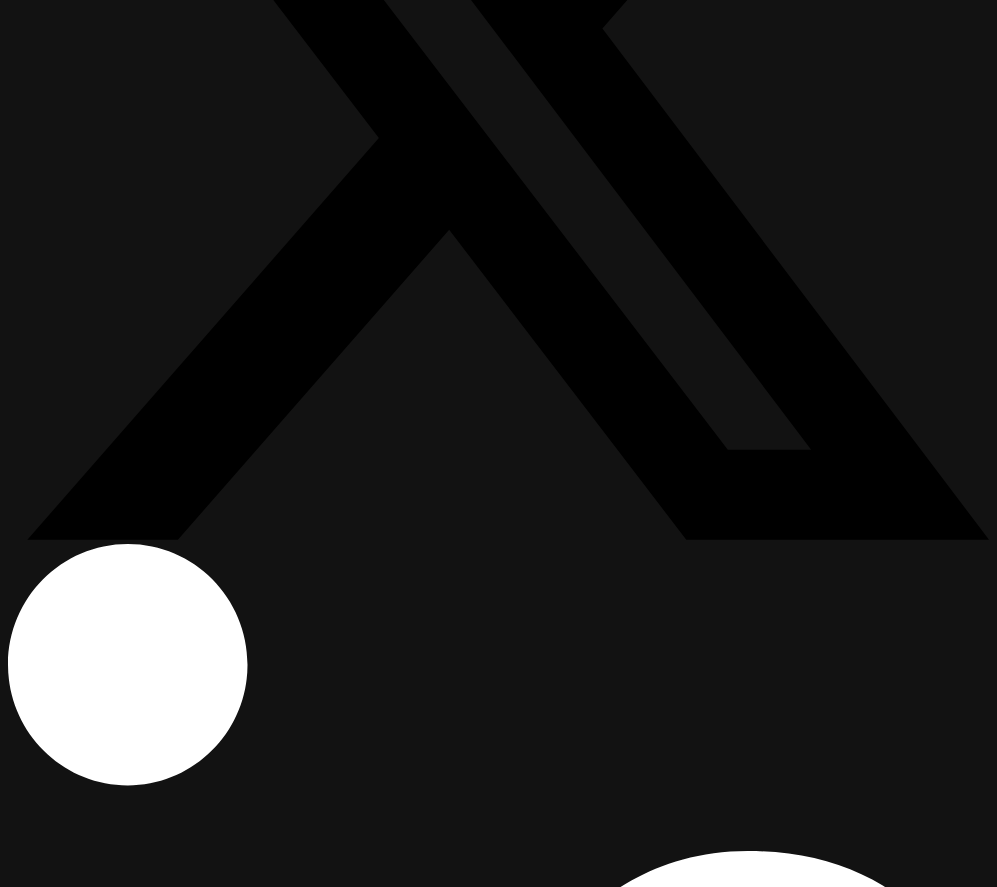 scroll, scrollTop: 0, scrollLeft: 0, axis: both 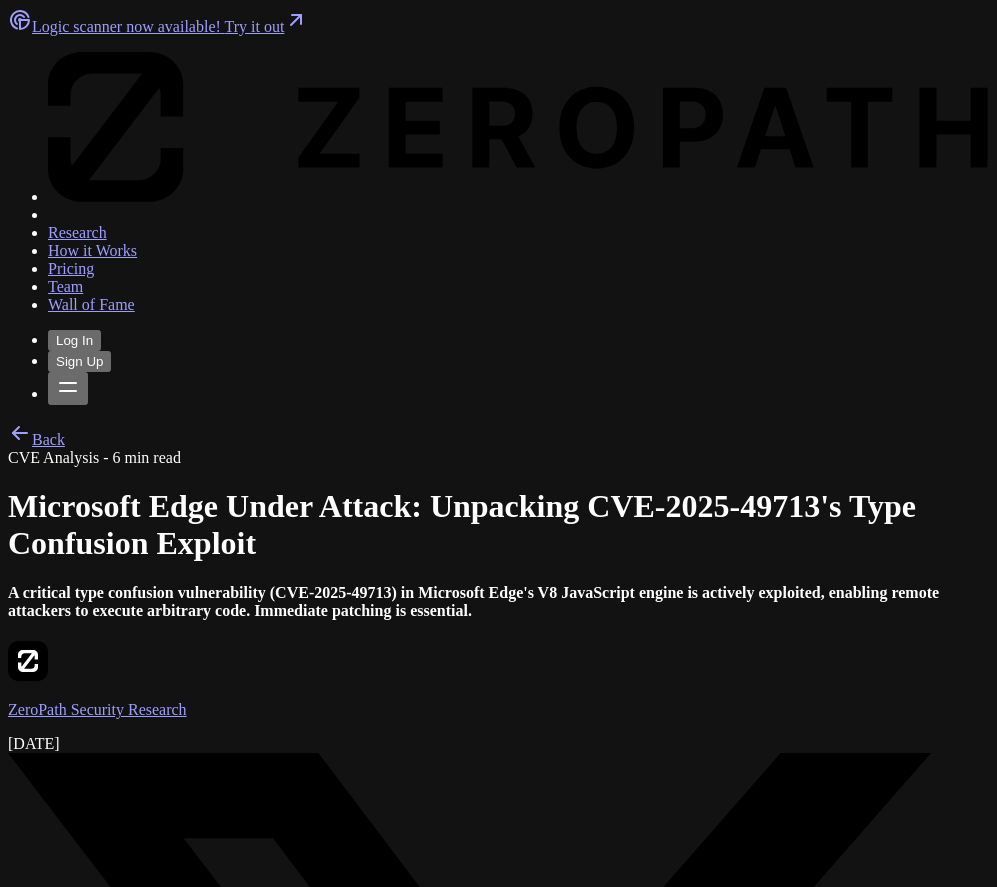 click on "Microsoft Edge Under Attack: Unpacking CVE-2025-49713's Type Confusion Exploit" at bounding box center [498, 525] 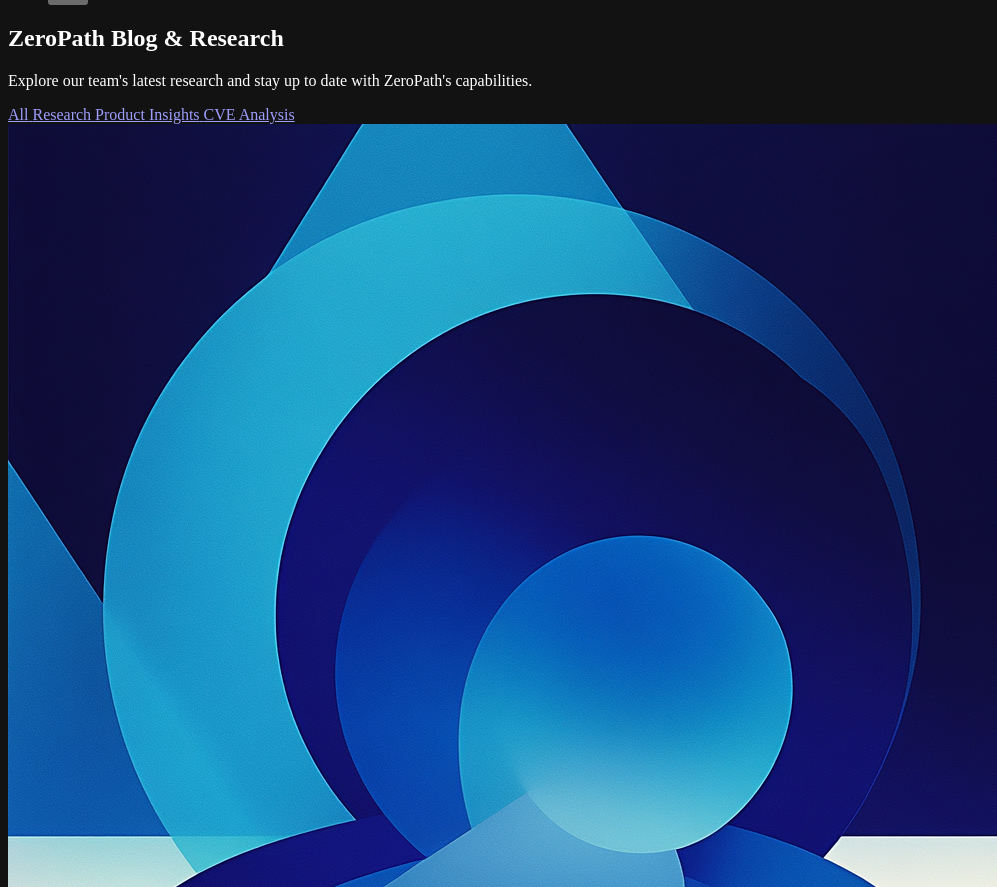 scroll, scrollTop: 1100, scrollLeft: 0, axis: vertical 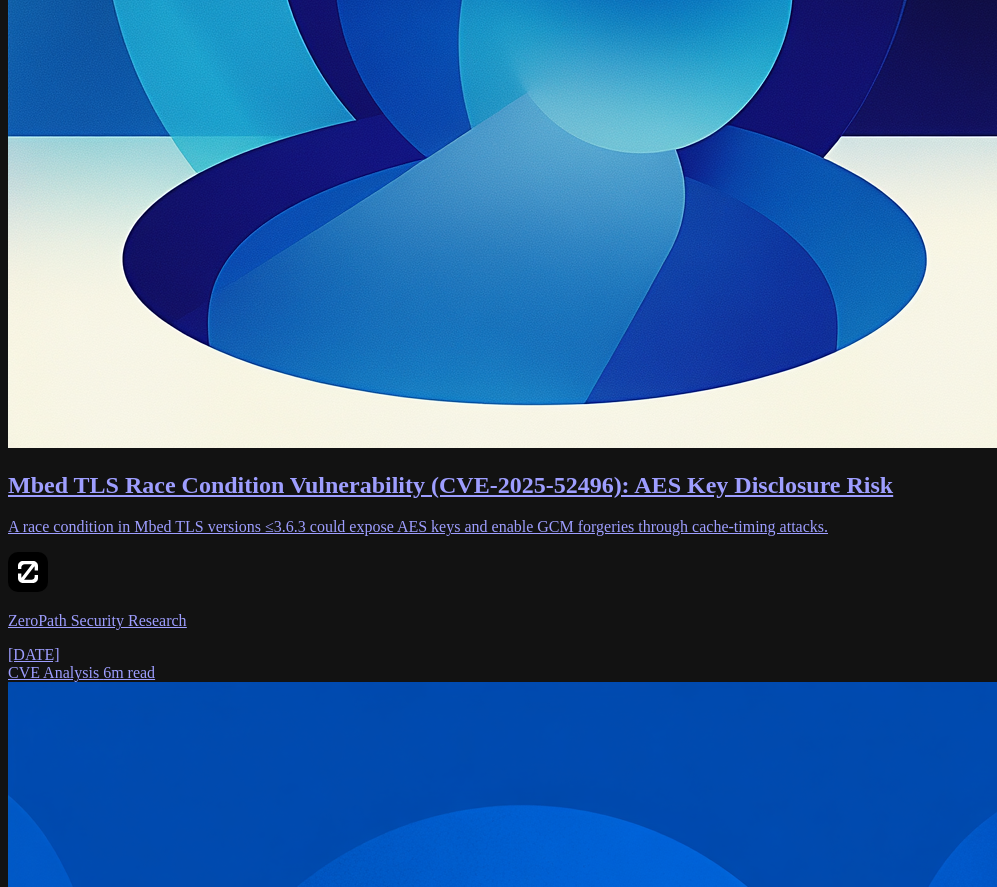 click at bounding box center (520, 2498) 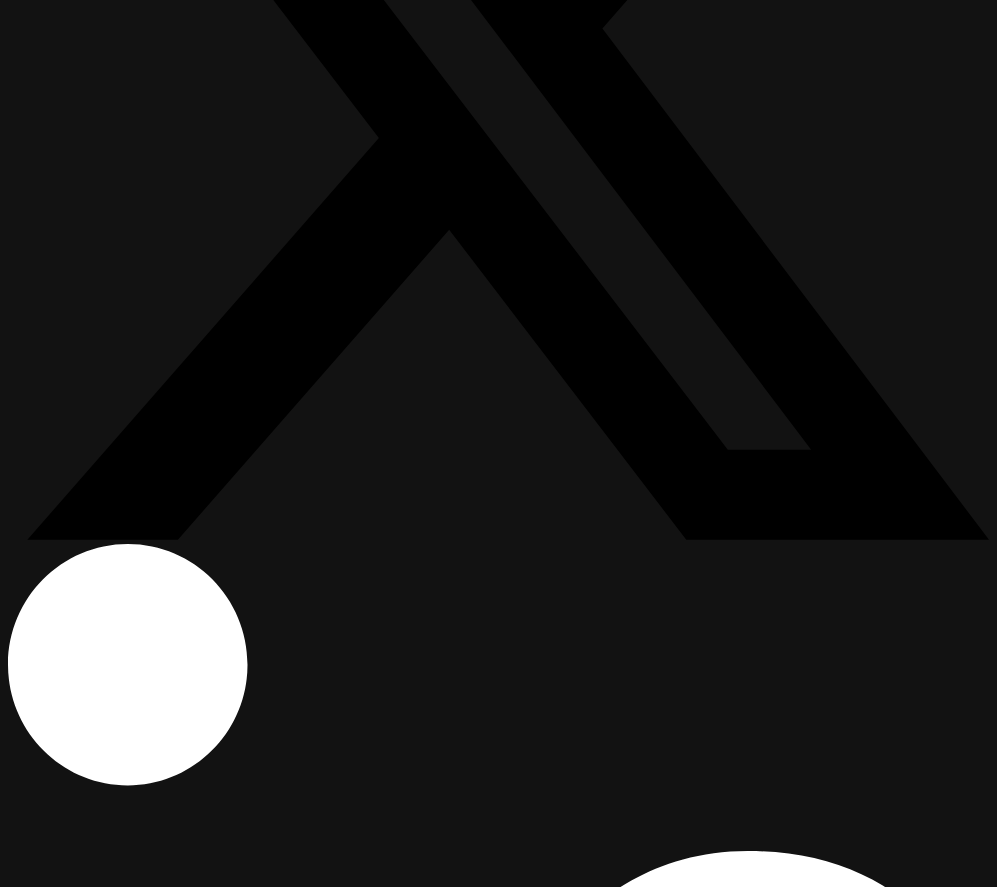 scroll, scrollTop: 0, scrollLeft: 0, axis: both 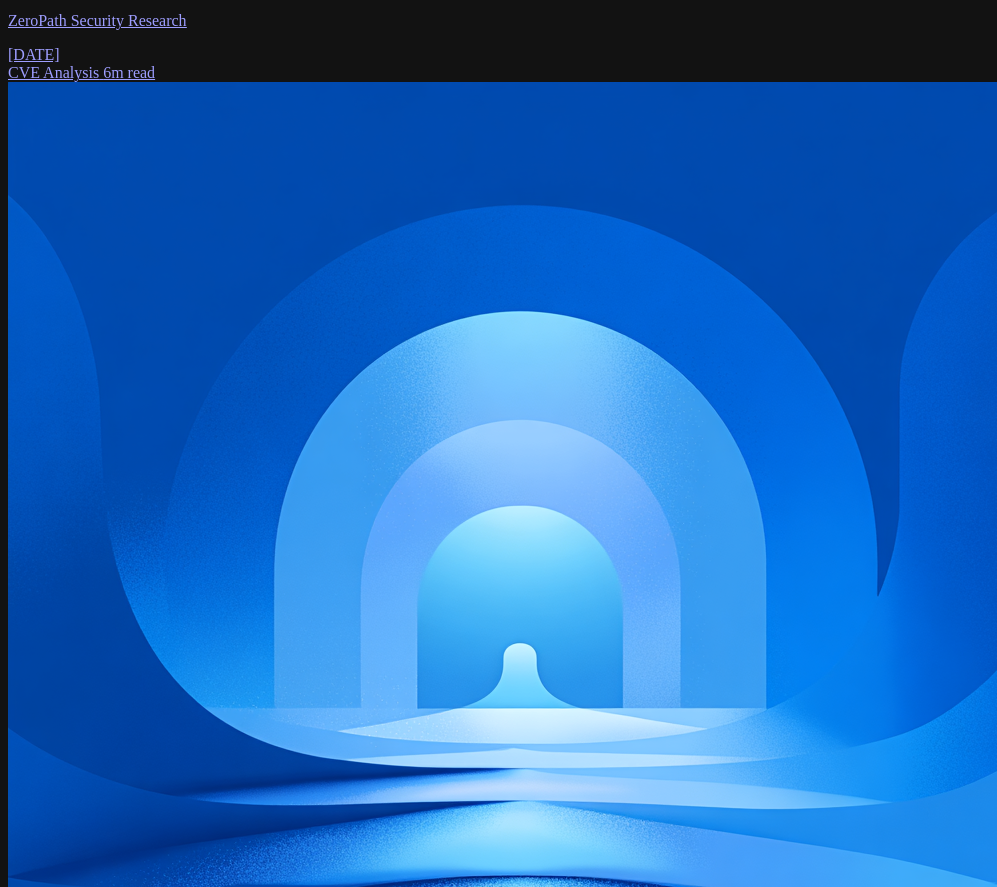 click at bounding box center (520, 3175) 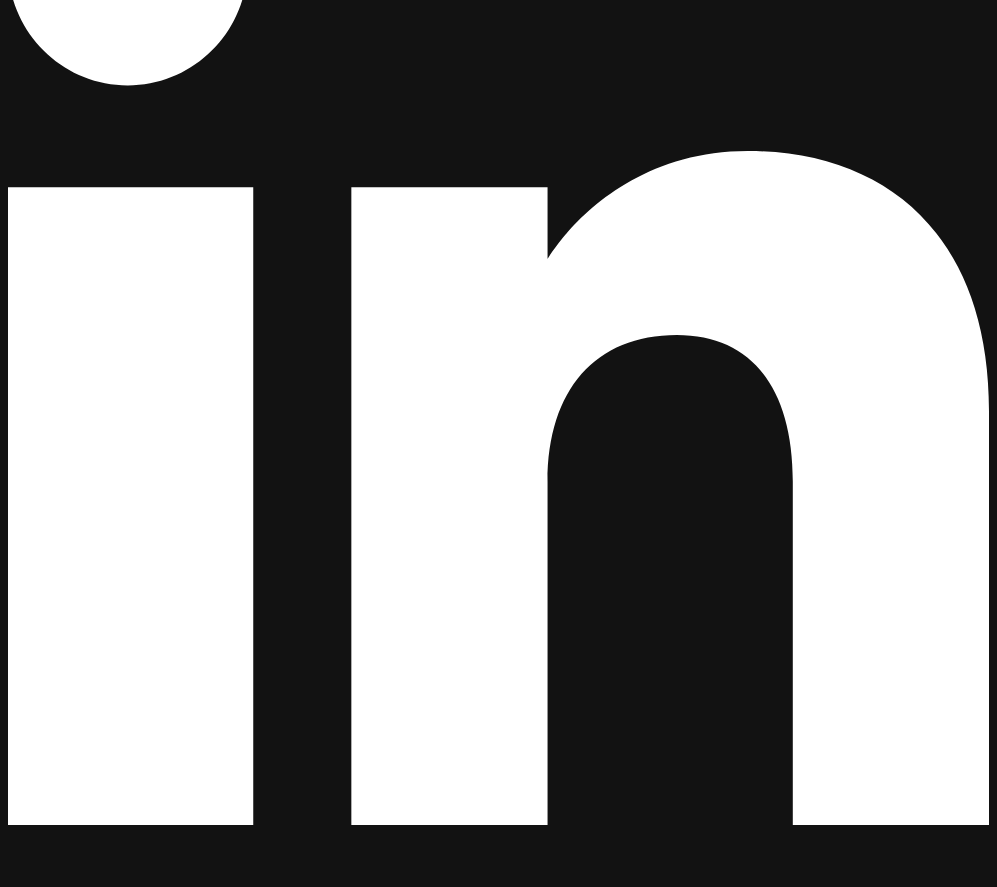 scroll, scrollTop: 2500, scrollLeft: 0, axis: vertical 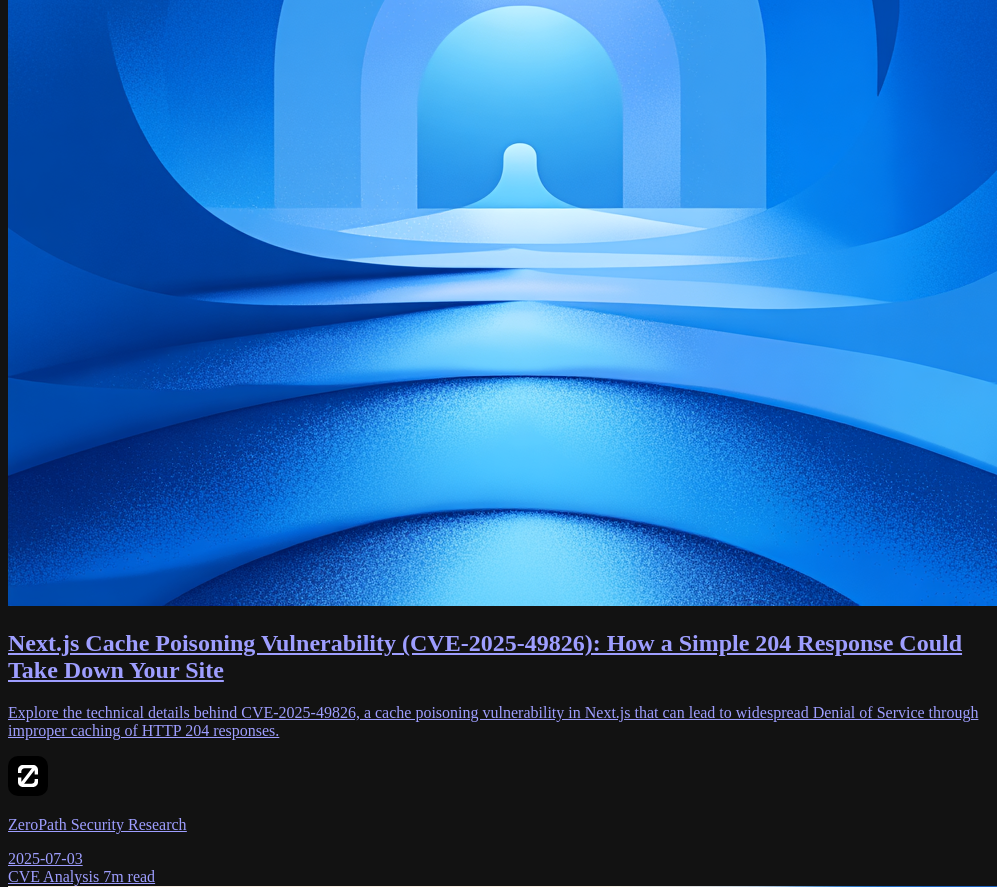click at bounding box center [520, 3952] 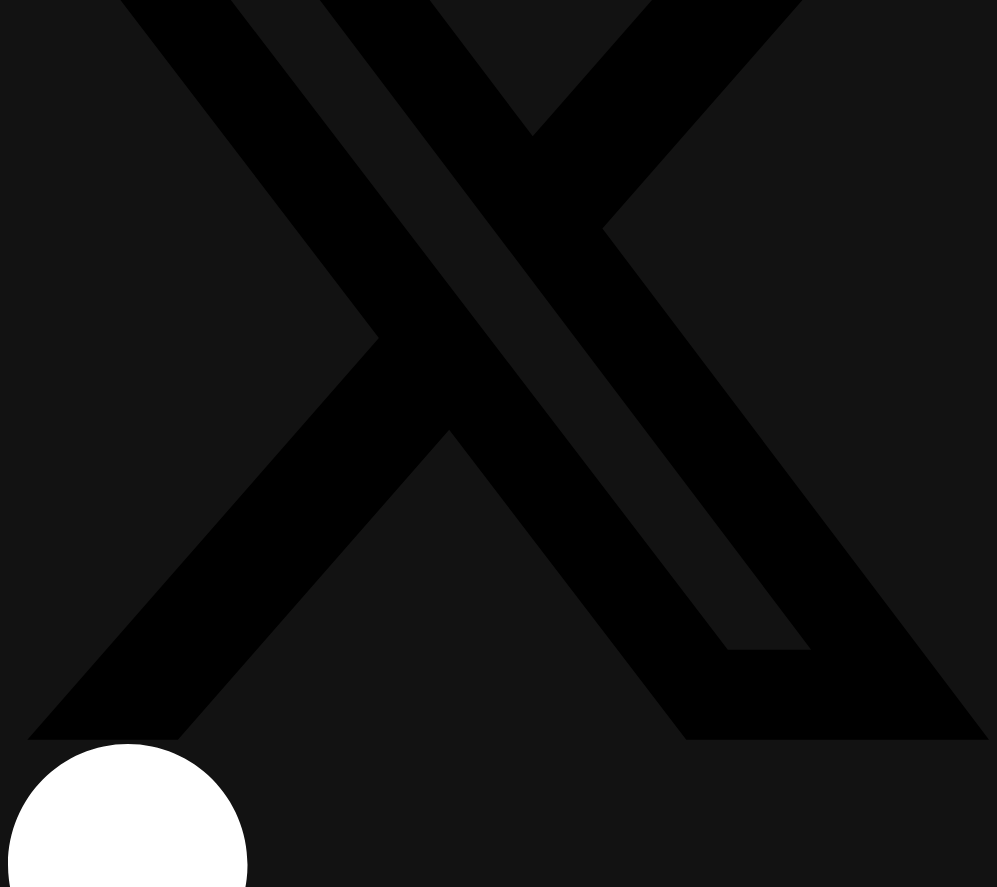 scroll, scrollTop: 1400, scrollLeft: 0, axis: vertical 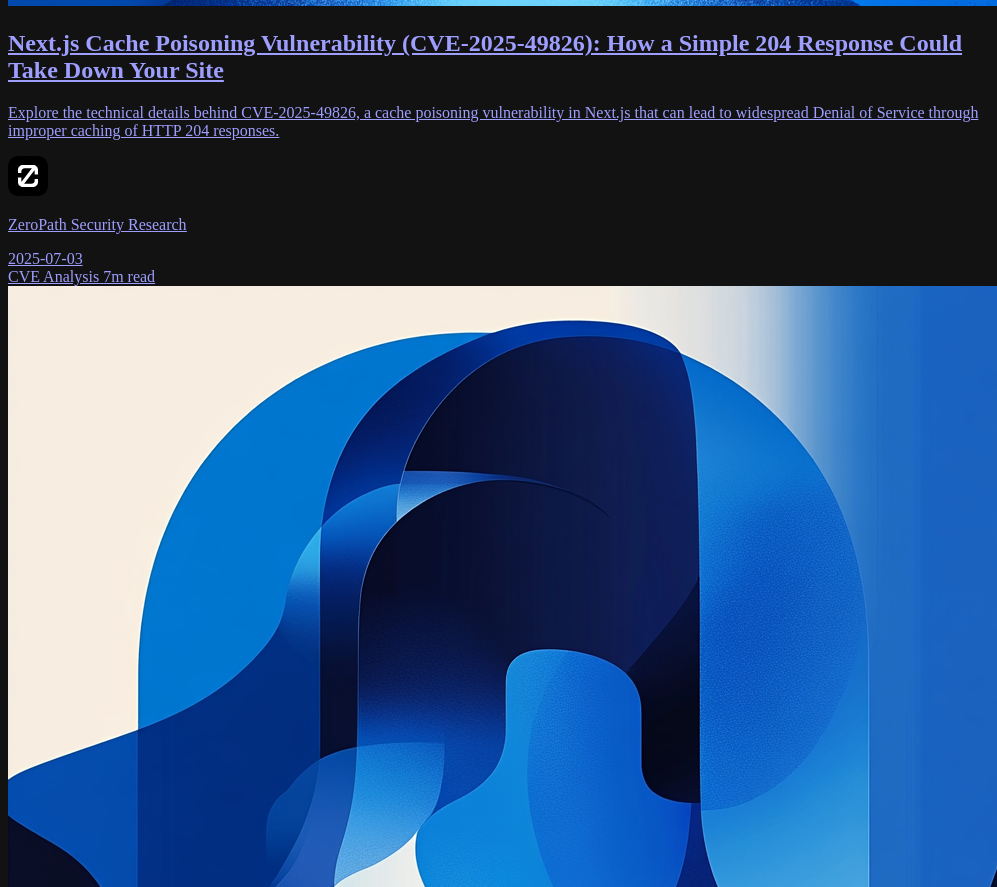 click on "Ads Pro Plugin Under Siege: CVE-2025-4689 Chains SQLi and LFI for Critical RCE   Critical vulnerability CVE-2025-4689 in Ads Pro Plugin chains SQL Injection and Local File Inclusion, enabling unauthenticated remote code execution on WordPress sites.     ZeroPath Security Research     2025-07-01   CVE Analysis   6m read" at bounding box center (498, 5279) 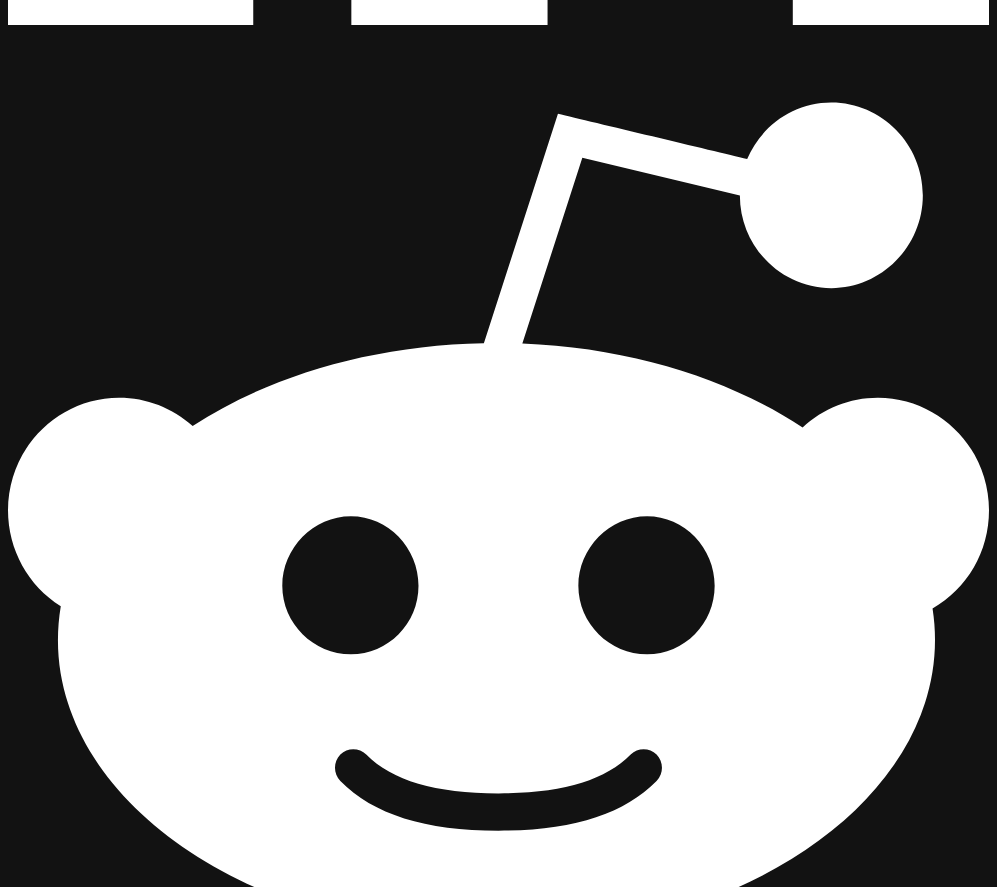 scroll, scrollTop: 3521, scrollLeft: 0, axis: vertical 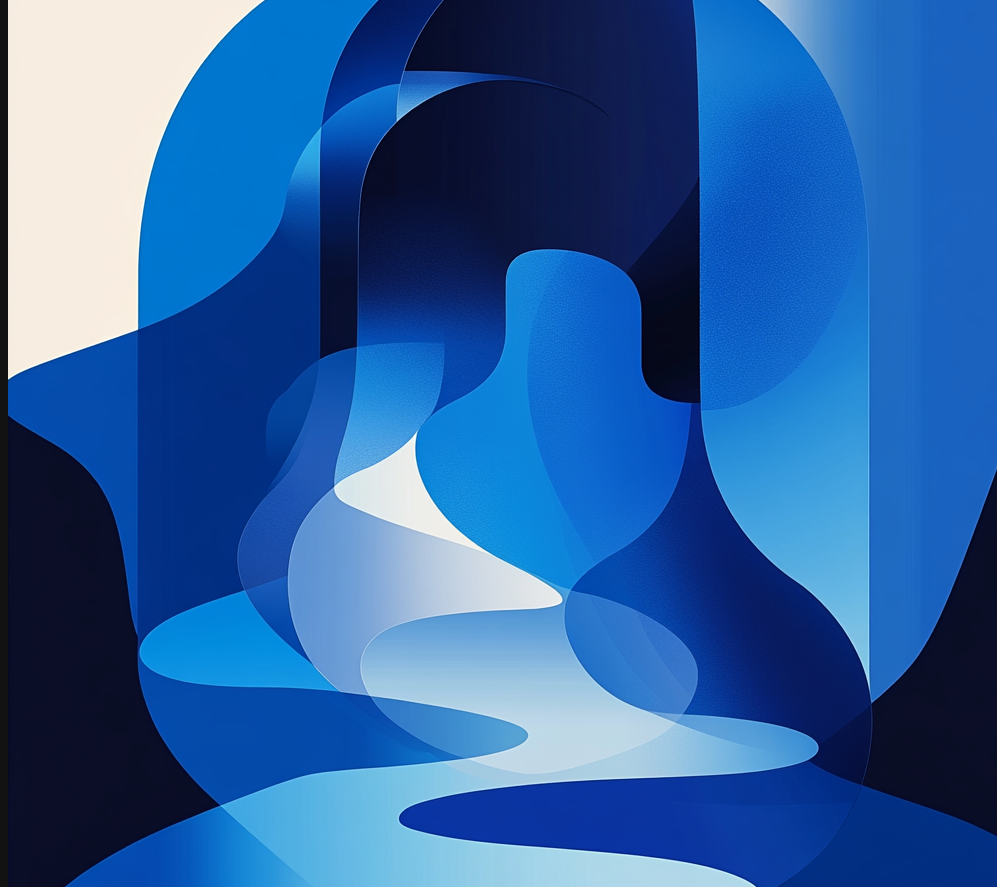 click on "[BROWSER_NAME] CVE-[ID]: Critical Information Disclosure via Middleware Bypass   An in-depth analysis of CVE-[ID], a critical middleware bypass vulnerability in [BROWSER_NAME] allowing unauthorized information disclosure.     ZeroPath Security Research     [DATE]   CVE Analysis   6m read" at bounding box center [498, 6146] 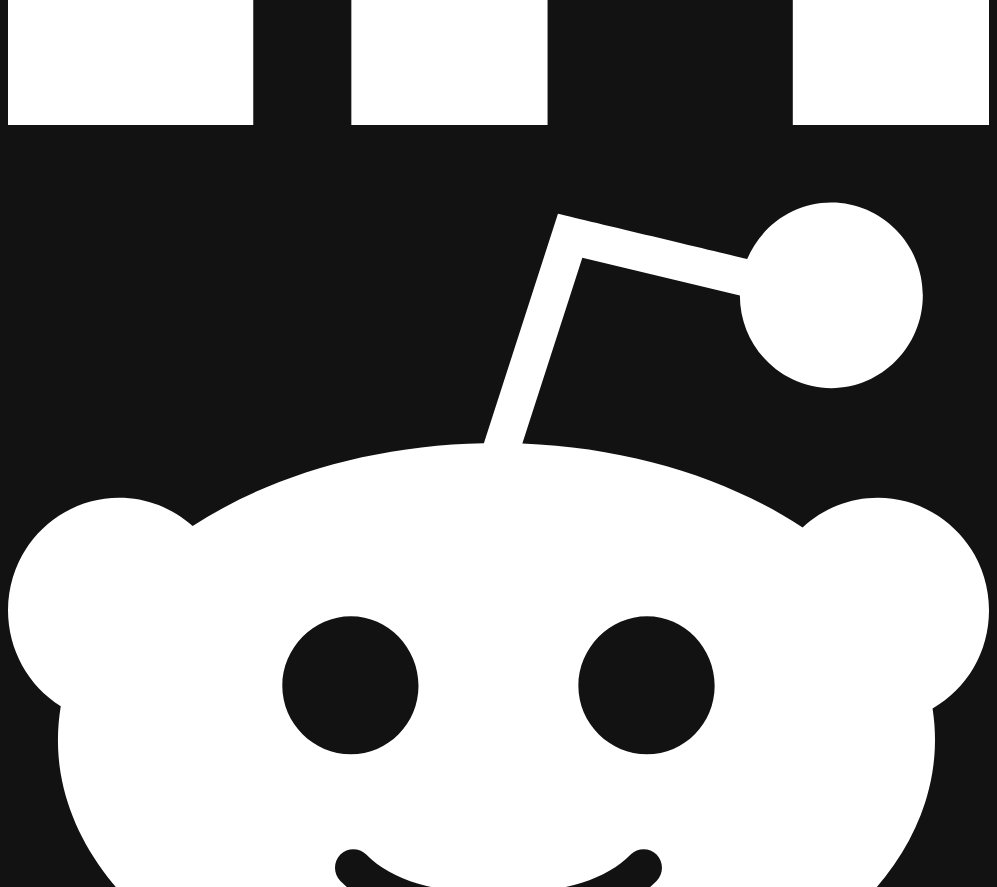 scroll, scrollTop: 3400, scrollLeft: 0, axis: vertical 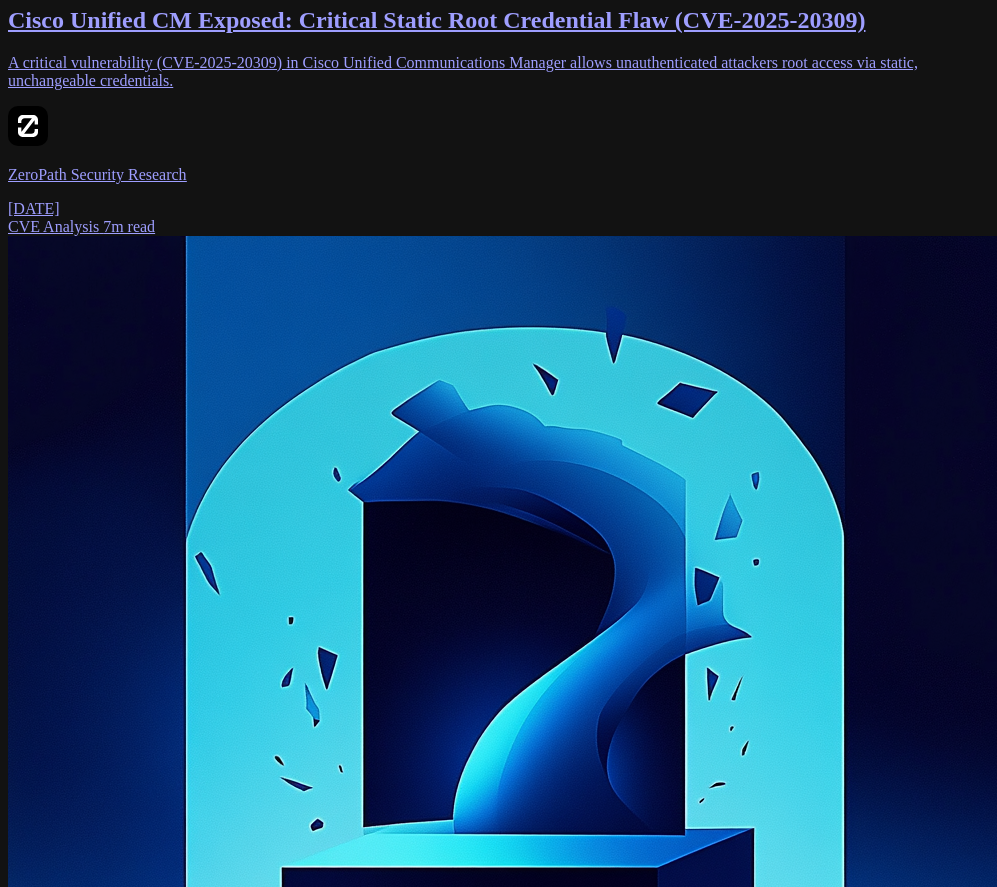 click on "Sudo's Chroot Misstep: Unpacking CVE-2025-32463 Privilege Escalation" at bounding box center (498, 8967) 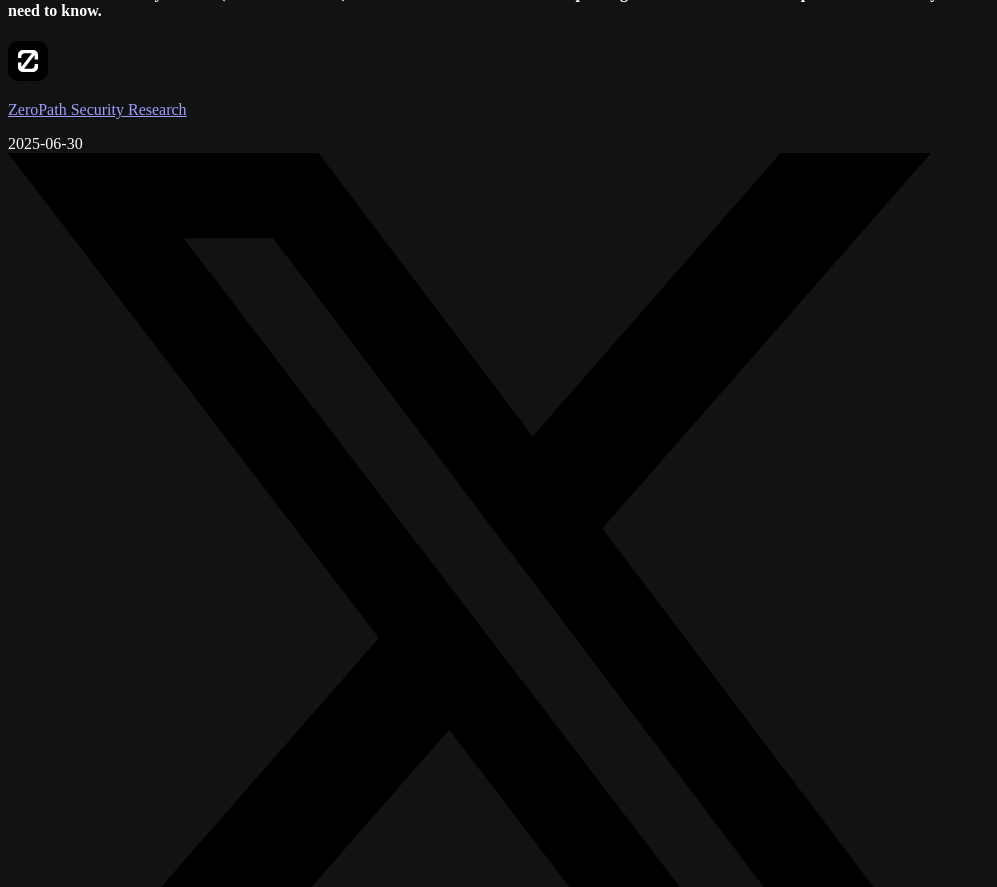 scroll, scrollTop: 1300, scrollLeft: 0, axis: vertical 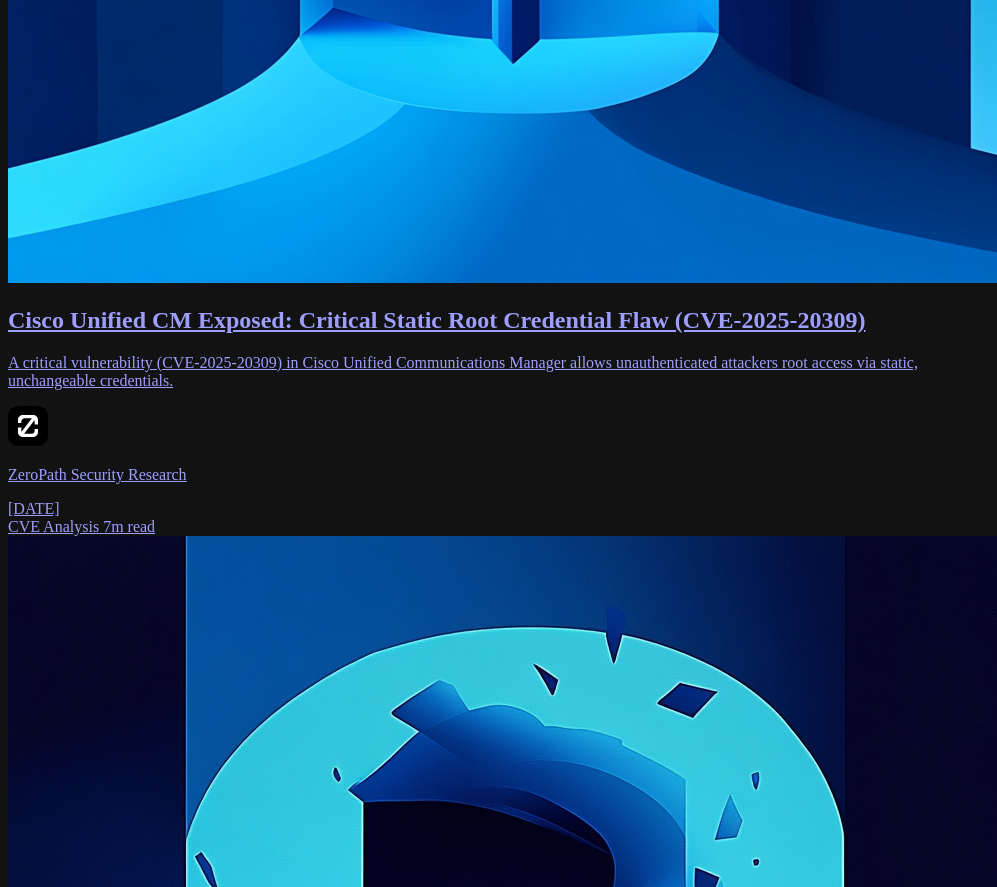 click on "A critical command injection vulnerability (CVE-2025-49520) in Ansible Automation Platform's EDA component exposes Kubernetes clusters to potential compromise." at bounding box center (498, 8042) 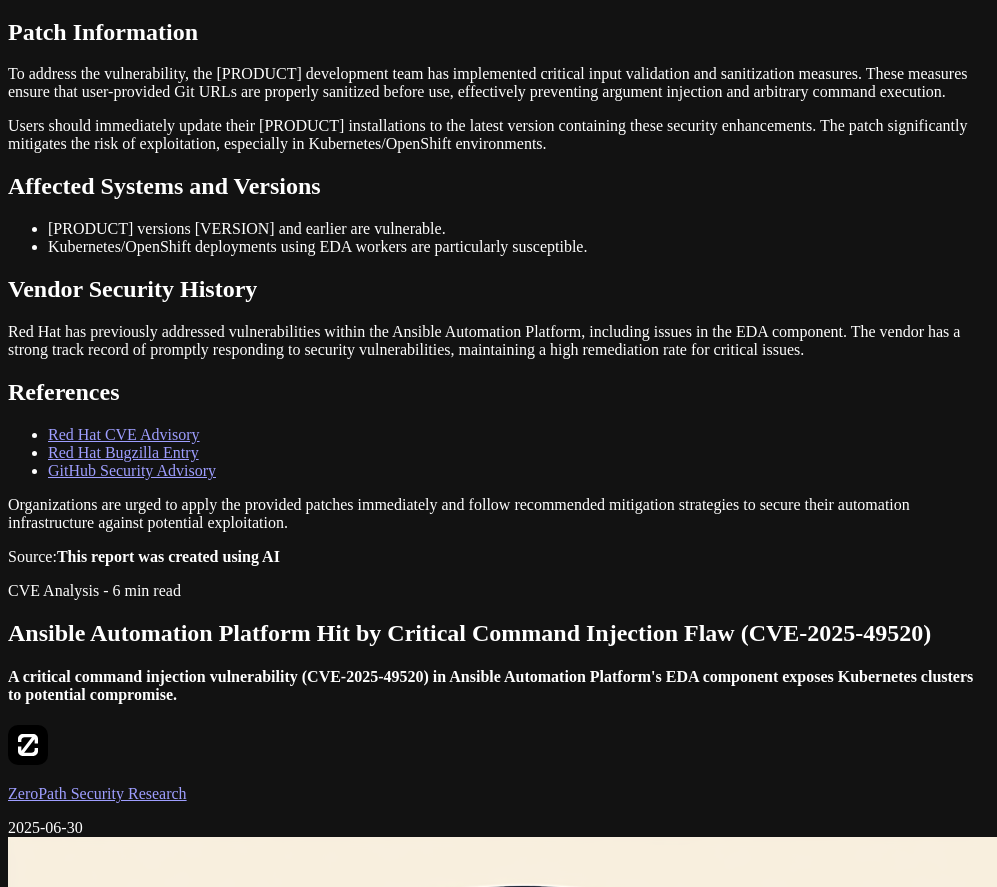 scroll, scrollTop: 0, scrollLeft: 0, axis: both 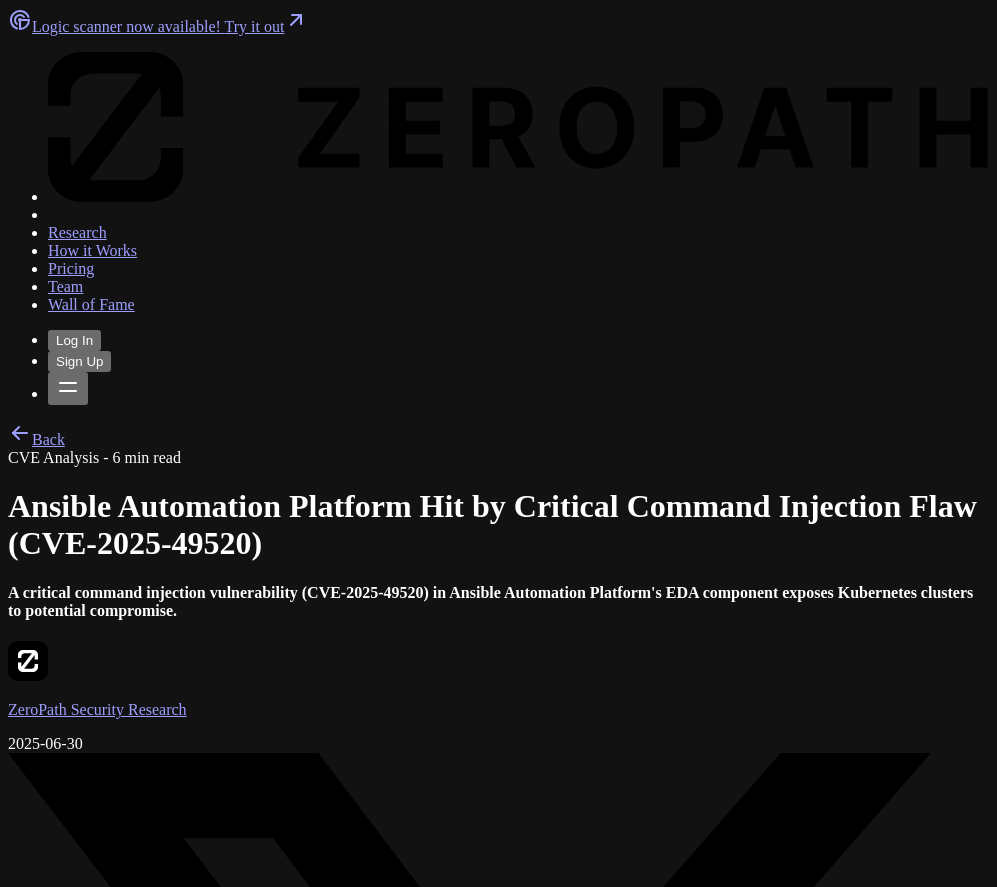 click on "Back" at bounding box center (498, 435) 